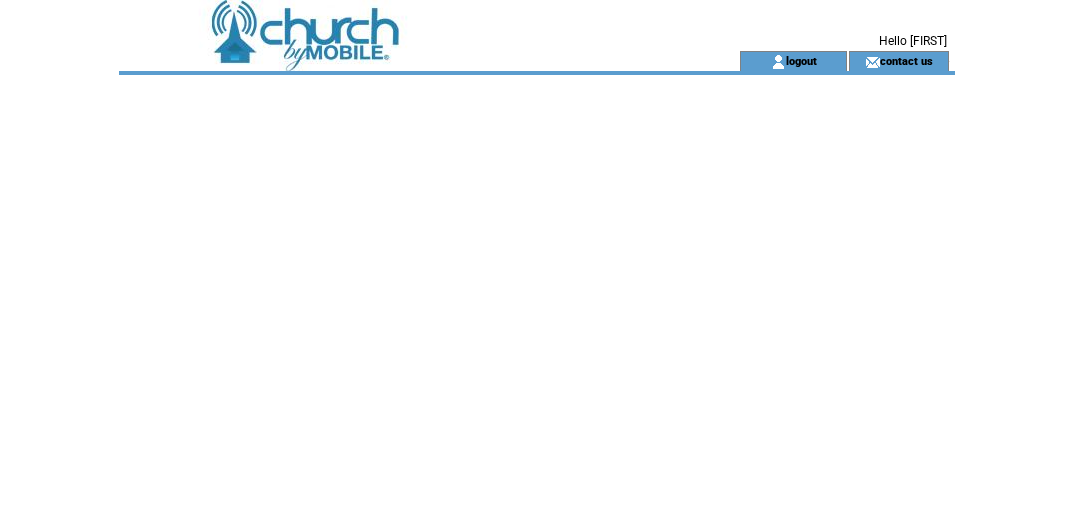 scroll, scrollTop: 0, scrollLeft: 0, axis: both 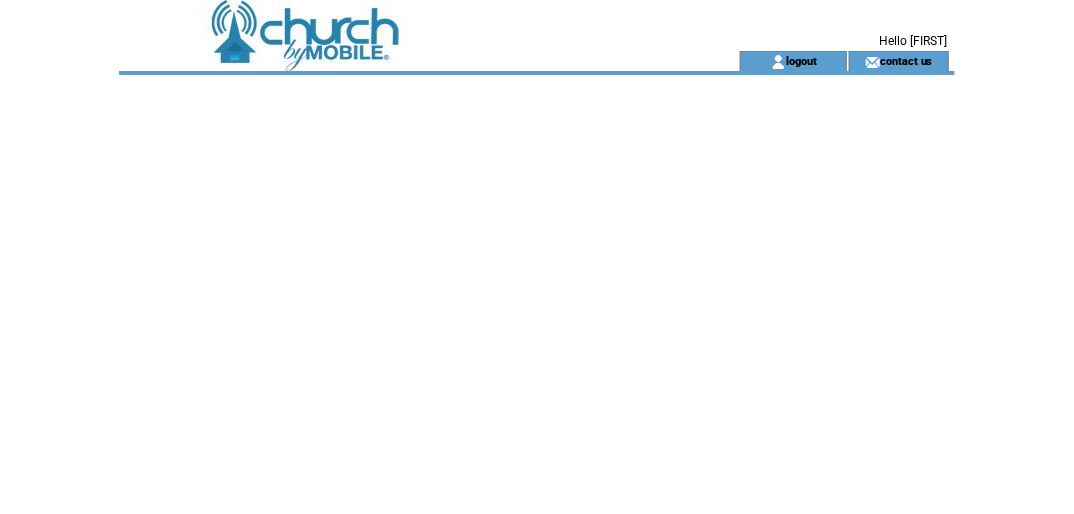click at bounding box center (537, 325) 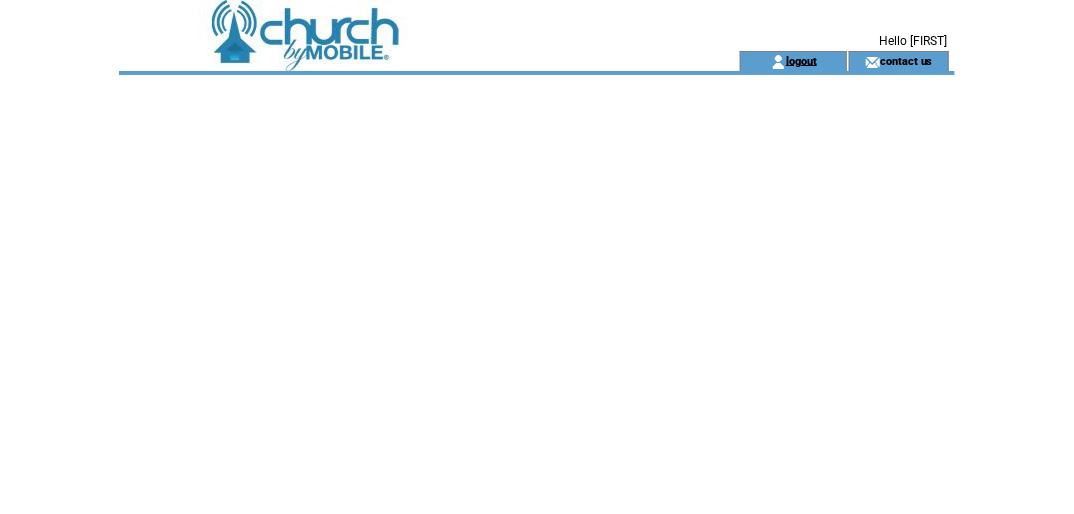 click on "logout" at bounding box center (801, 60) 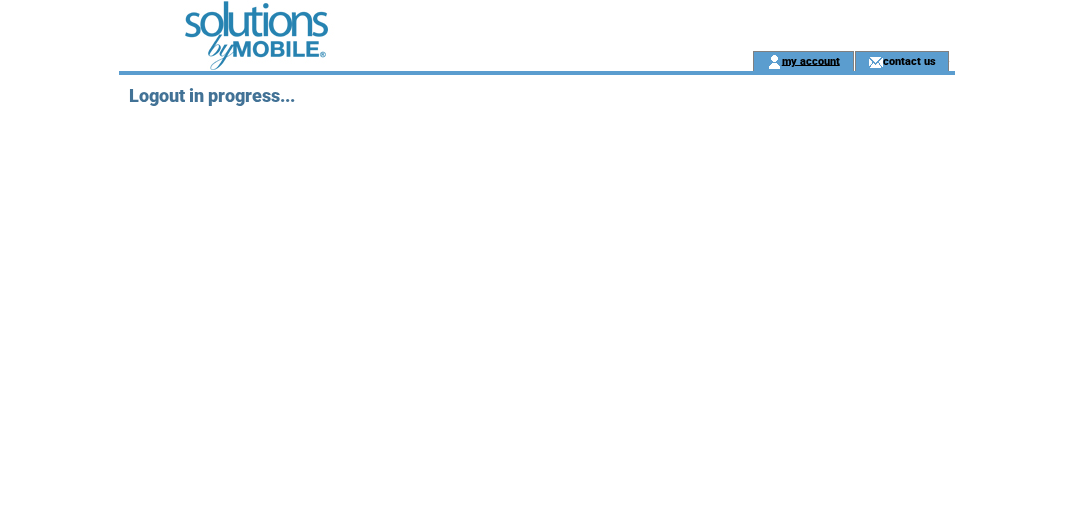 scroll, scrollTop: 0, scrollLeft: 0, axis: both 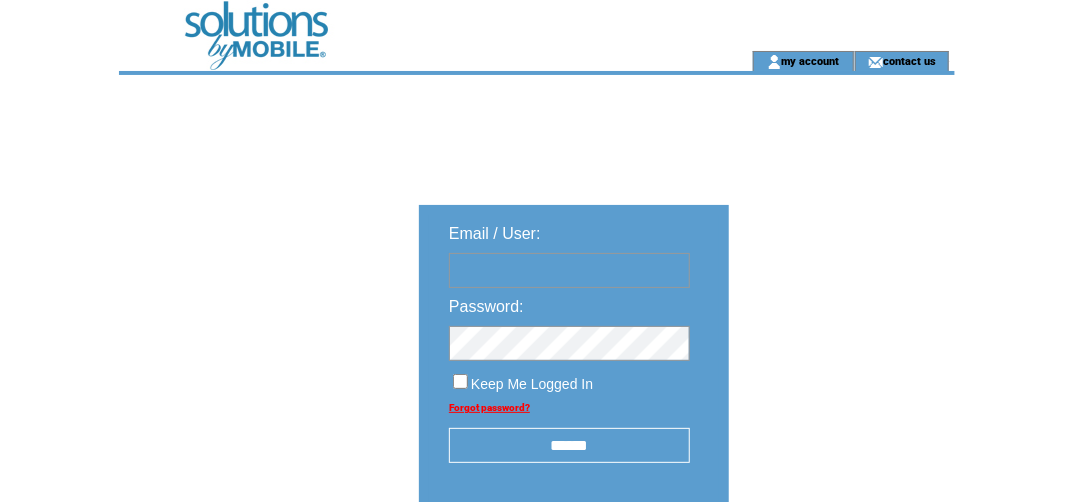 click at bounding box center (569, 270) 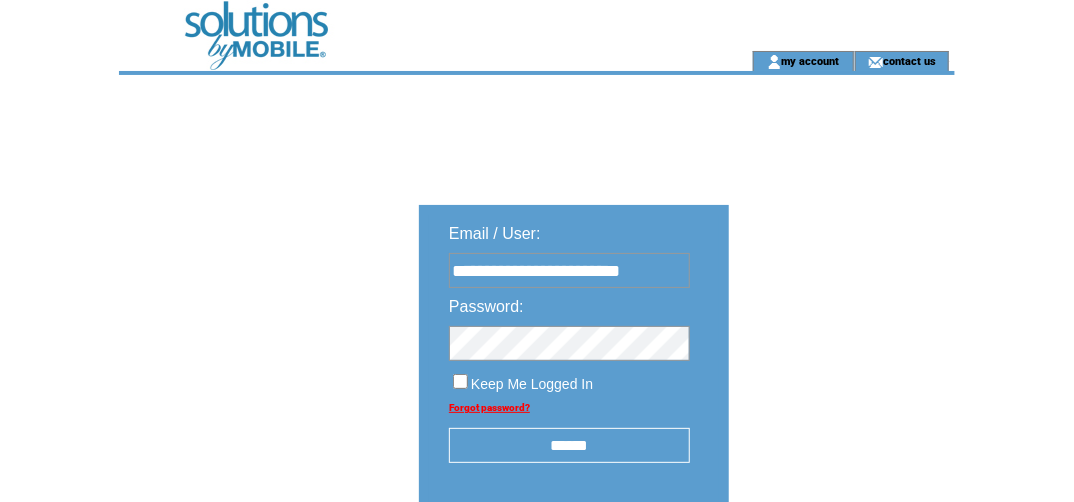 click on "******" at bounding box center [569, 445] 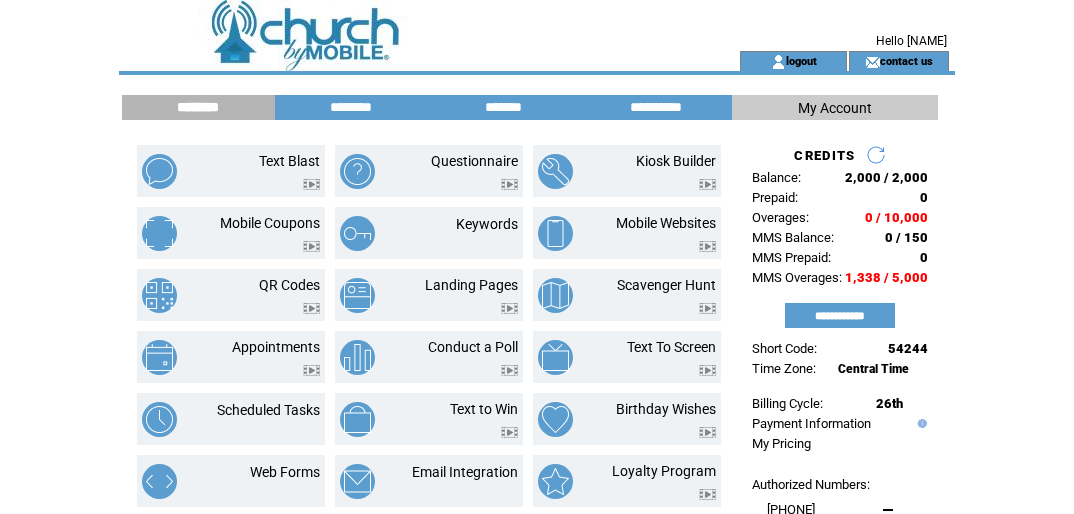 scroll, scrollTop: 0, scrollLeft: 0, axis: both 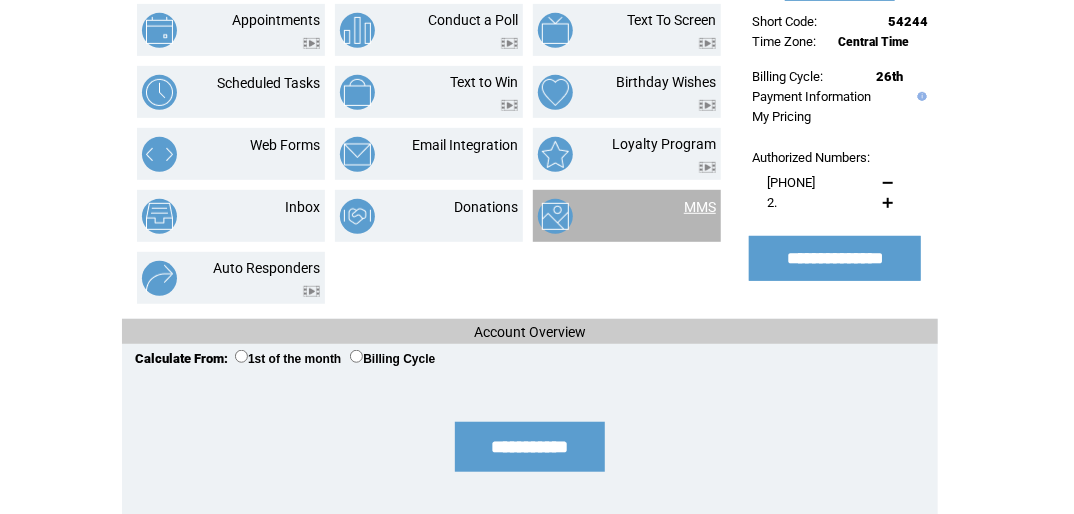 click on "MMS" at bounding box center (700, 207) 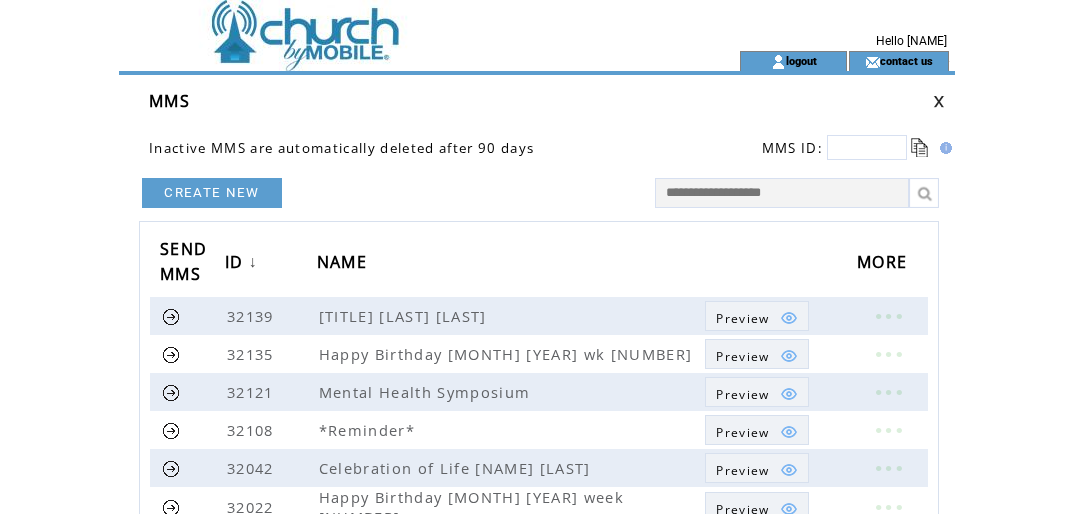 scroll, scrollTop: 0, scrollLeft: 0, axis: both 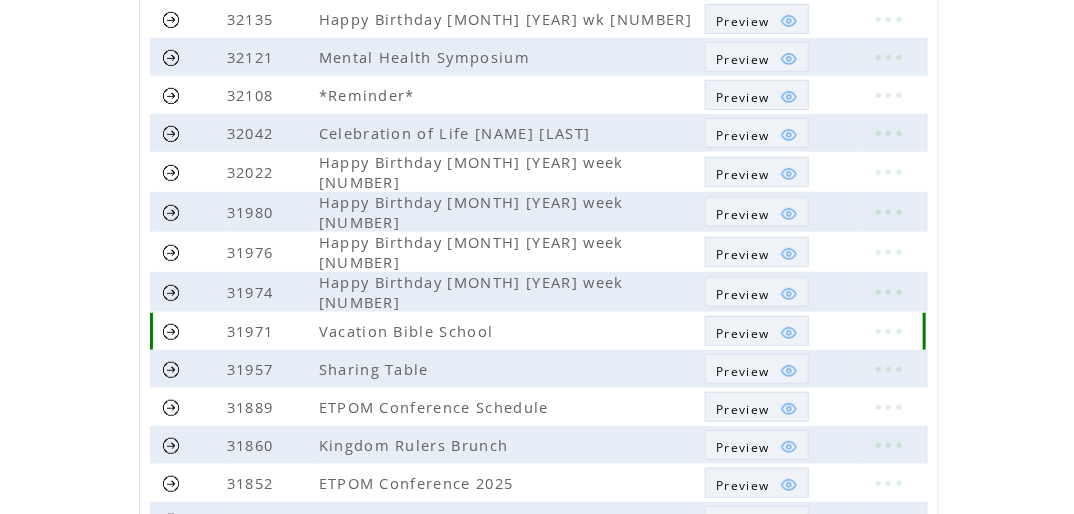click on "Preview" at bounding box center [742, 333] 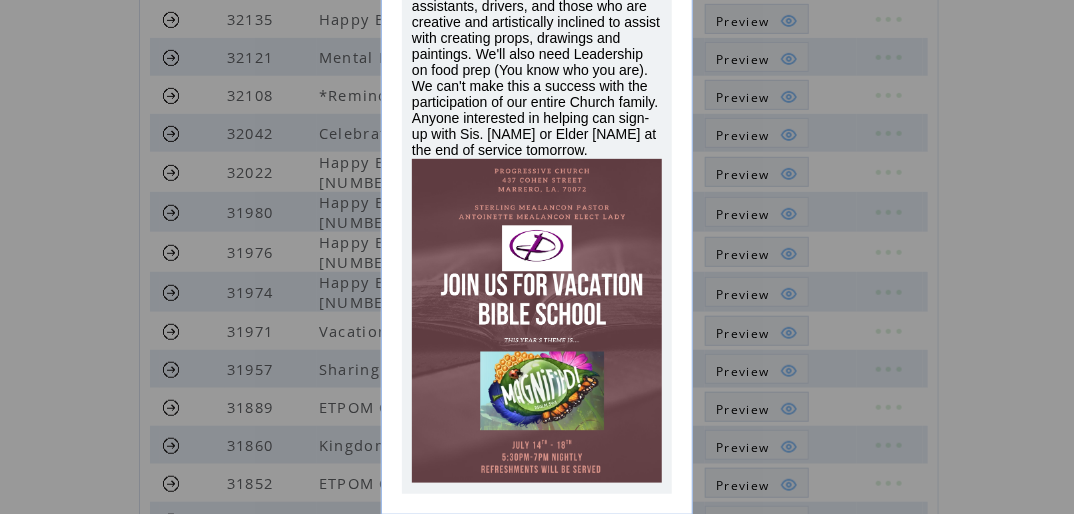 scroll, scrollTop: 270, scrollLeft: 0, axis: vertical 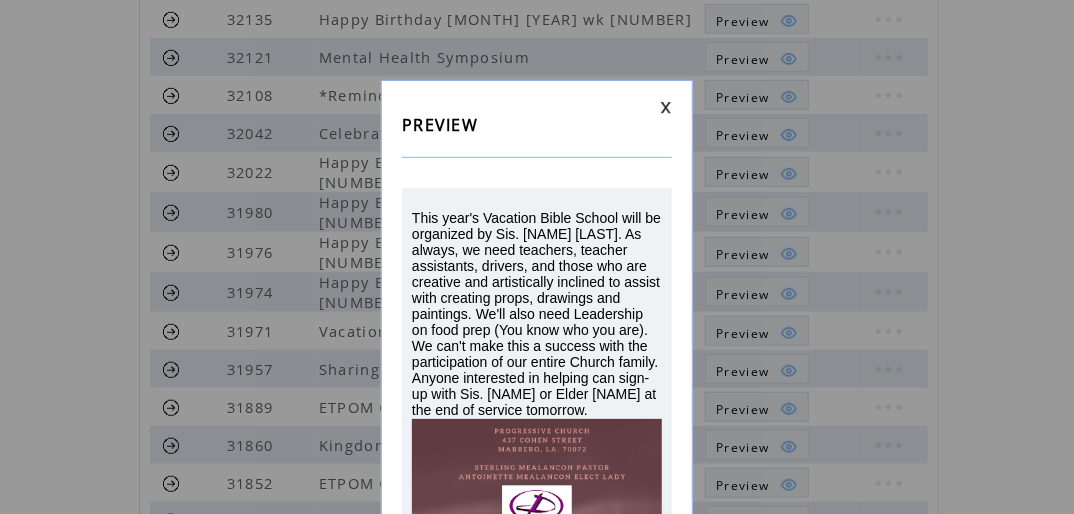 click at bounding box center [666, 107] 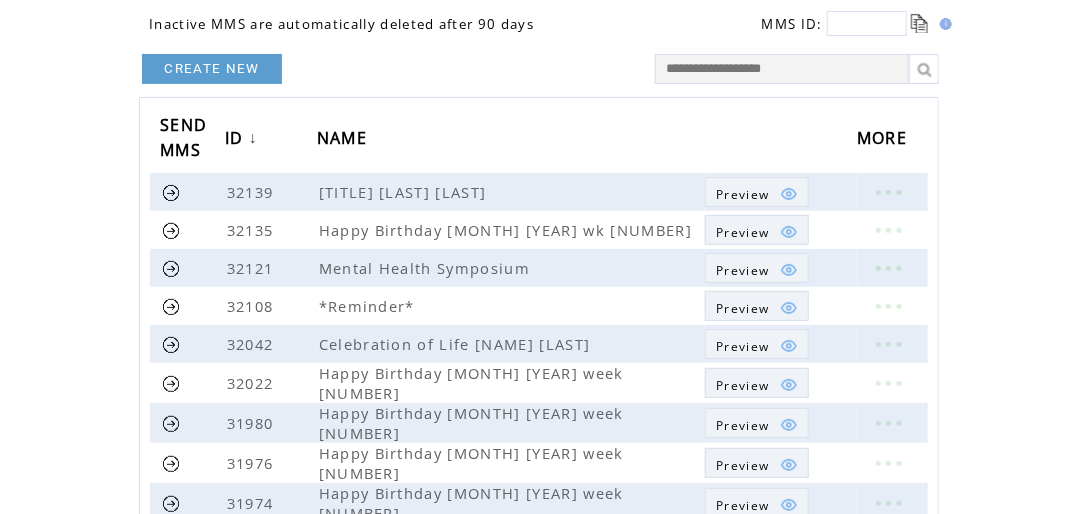 scroll, scrollTop: 0, scrollLeft: 0, axis: both 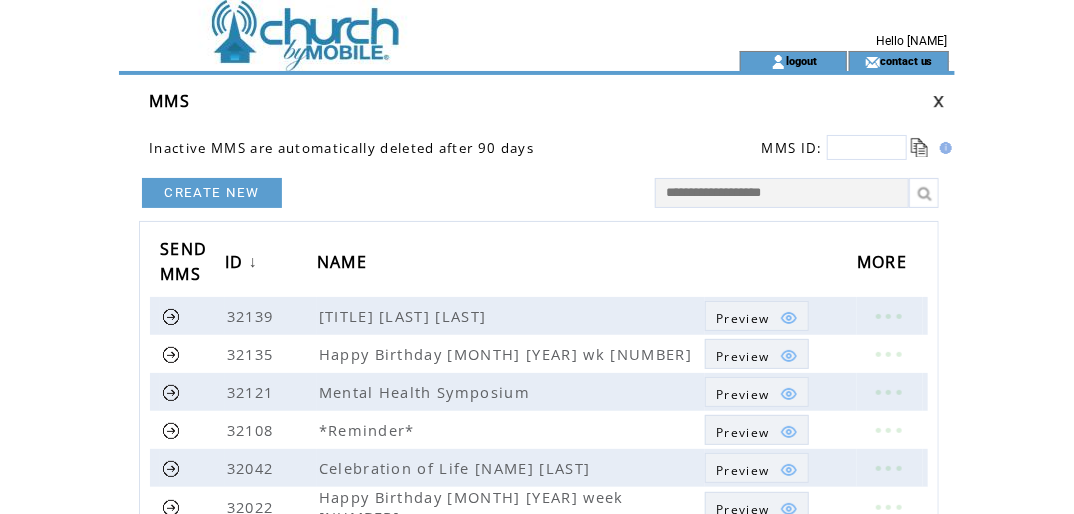 click on "CREATE NEW" at bounding box center (212, 193) 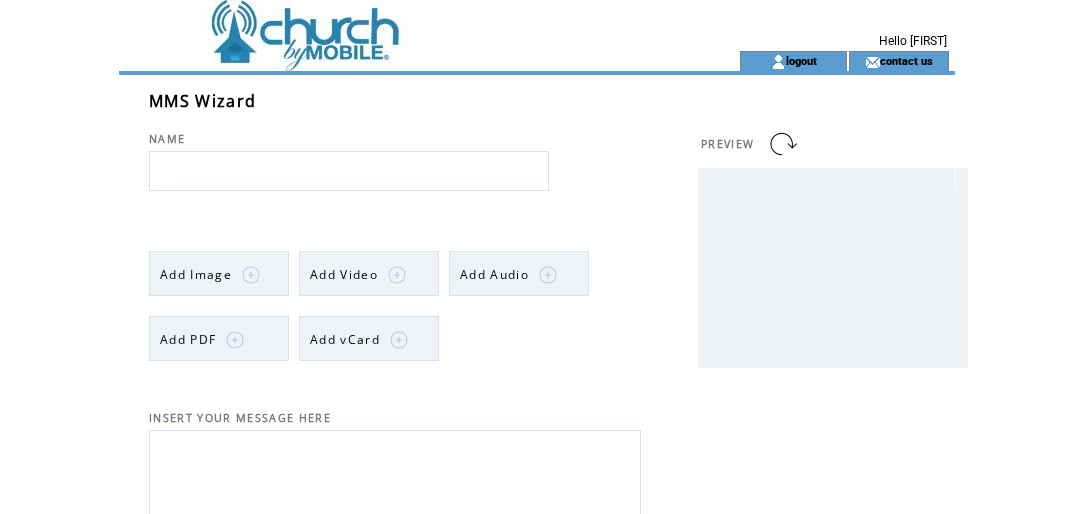 scroll, scrollTop: 0, scrollLeft: 0, axis: both 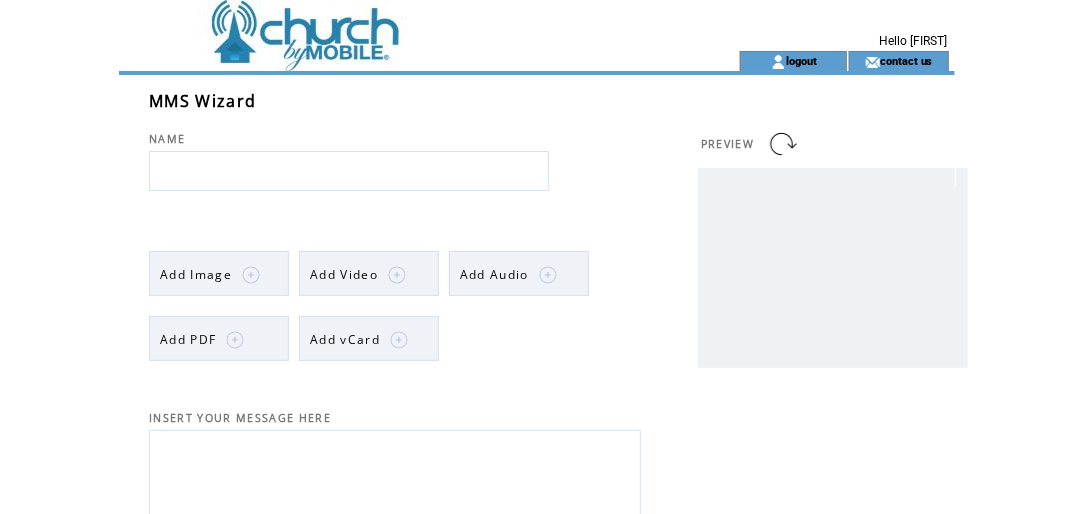 click at bounding box center [349, 171] 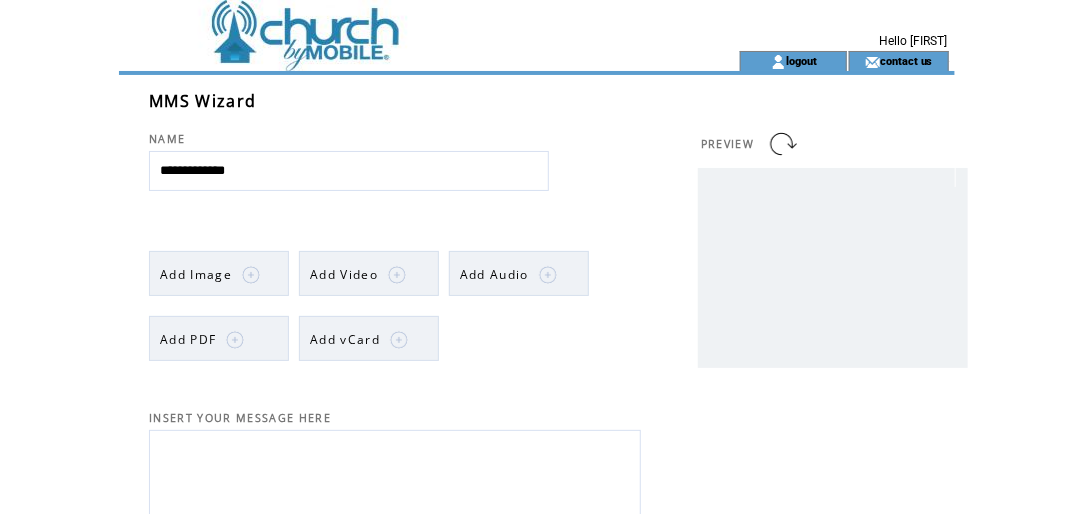 type on "**********" 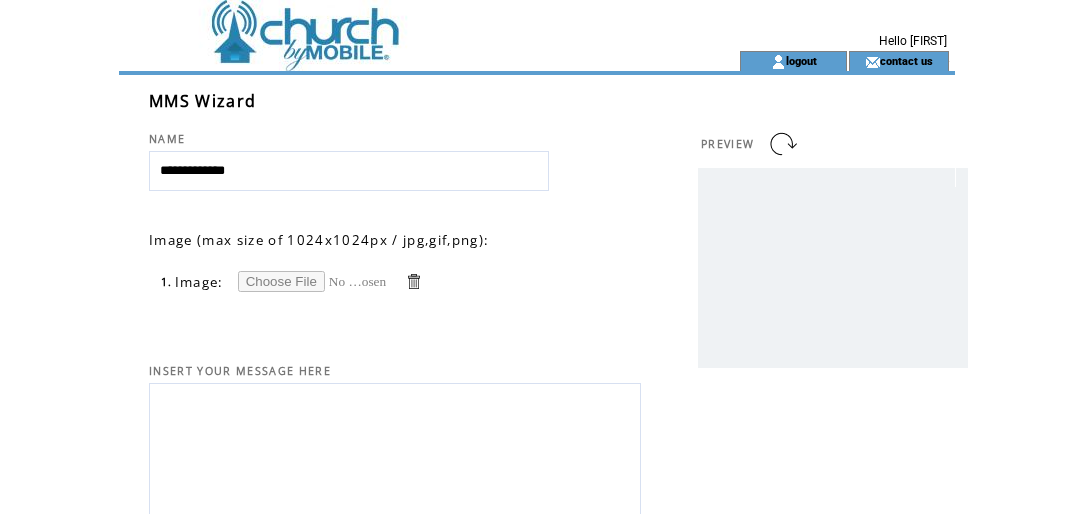 scroll, scrollTop: 0, scrollLeft: 0, axis: both 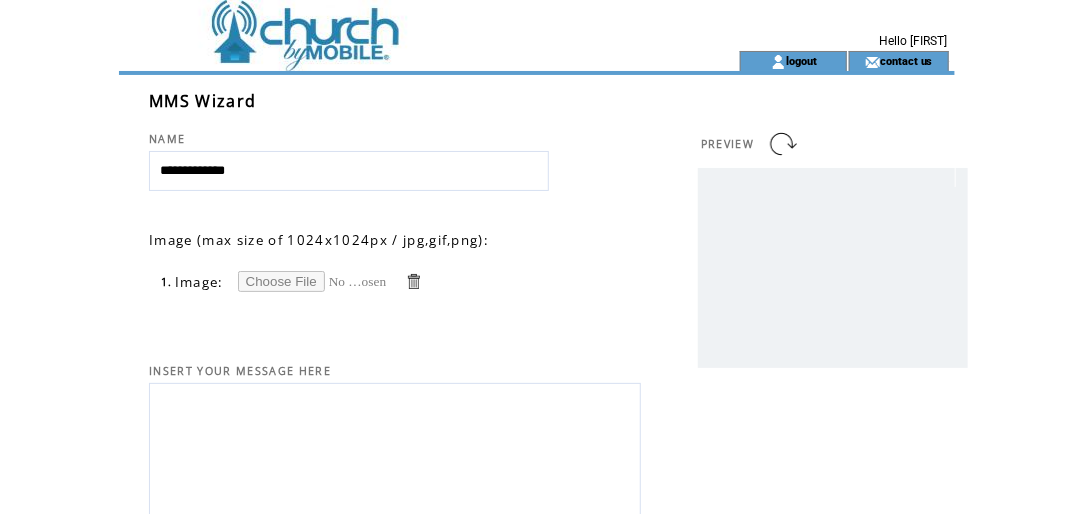 click on "**********" at bounding box center (349, 171) 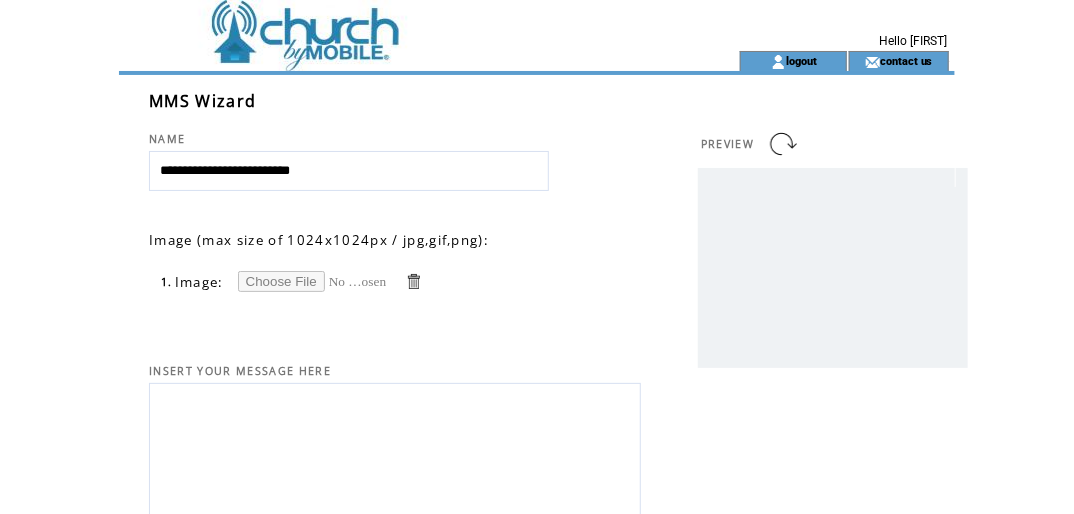 click on "**********" at bounding box center (349, 171) 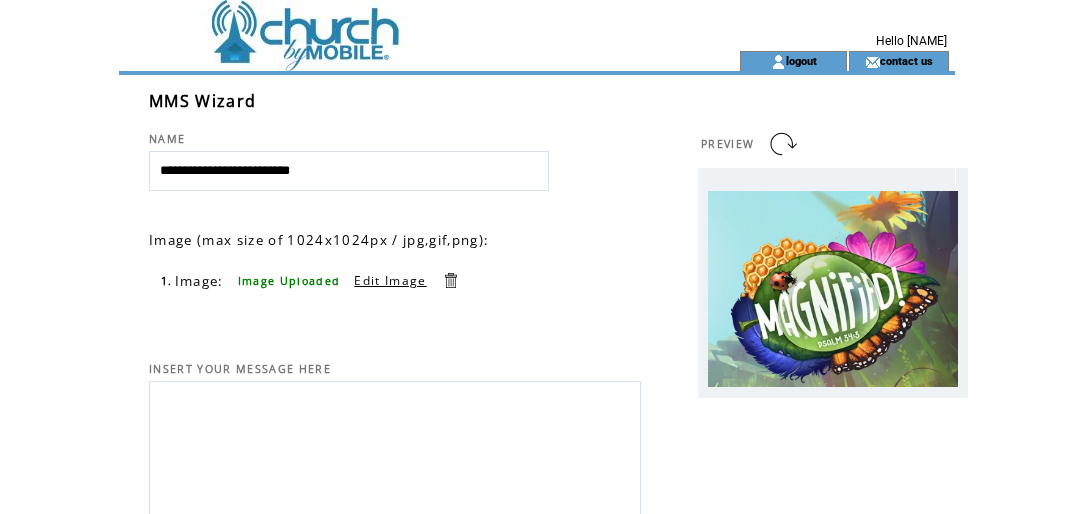 scroll, scrollTop: 0, scrollLeft: 0, axis: both 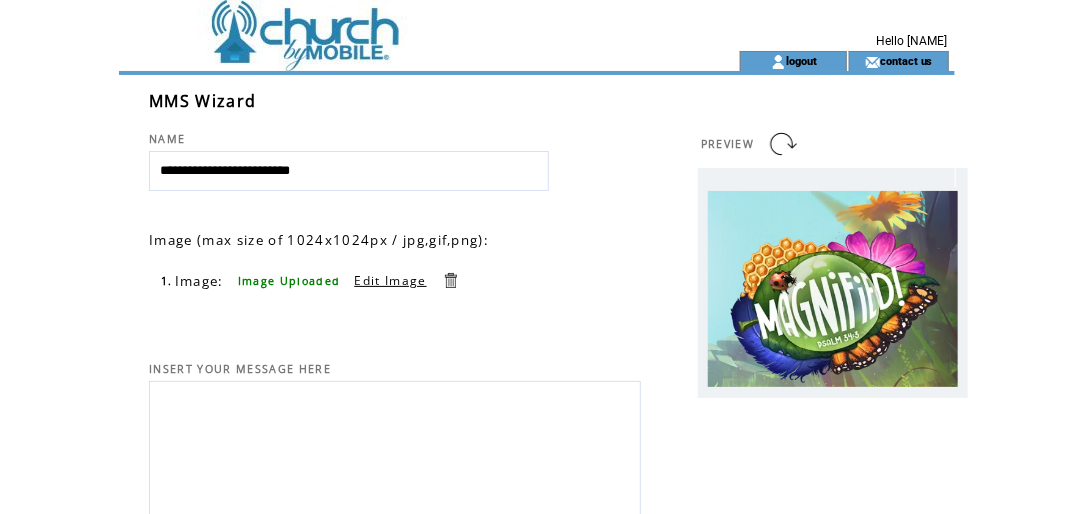 click at bounding box center (395, 454) 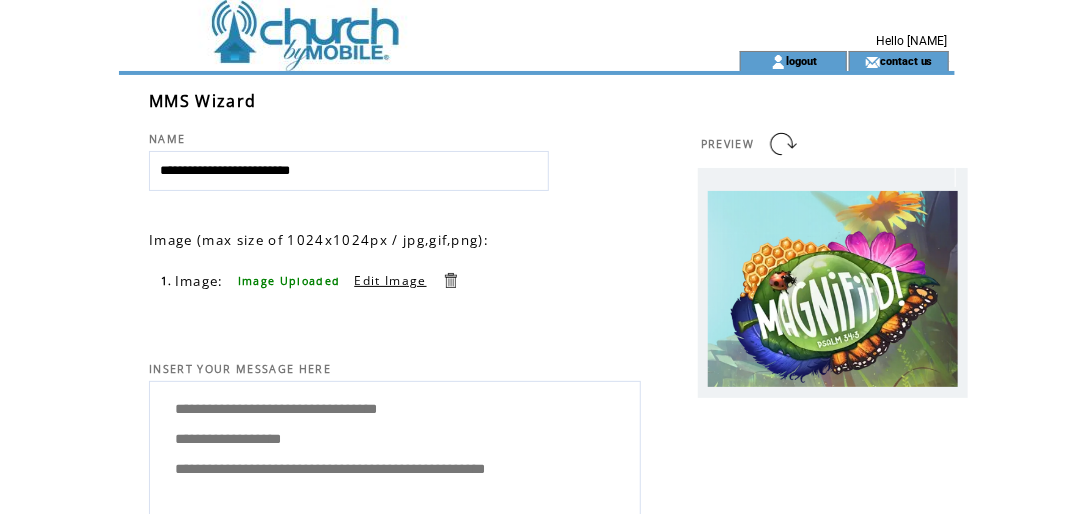 scroll, scrollTop: 8, scrollLeft: 0, axis: vertical 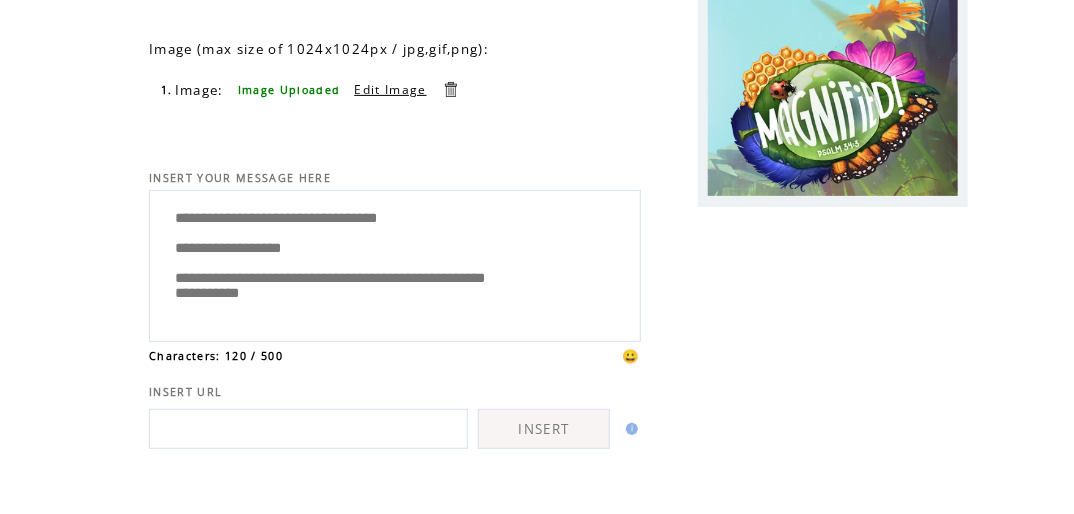 click on "**********" at bounding box center (395, 263) 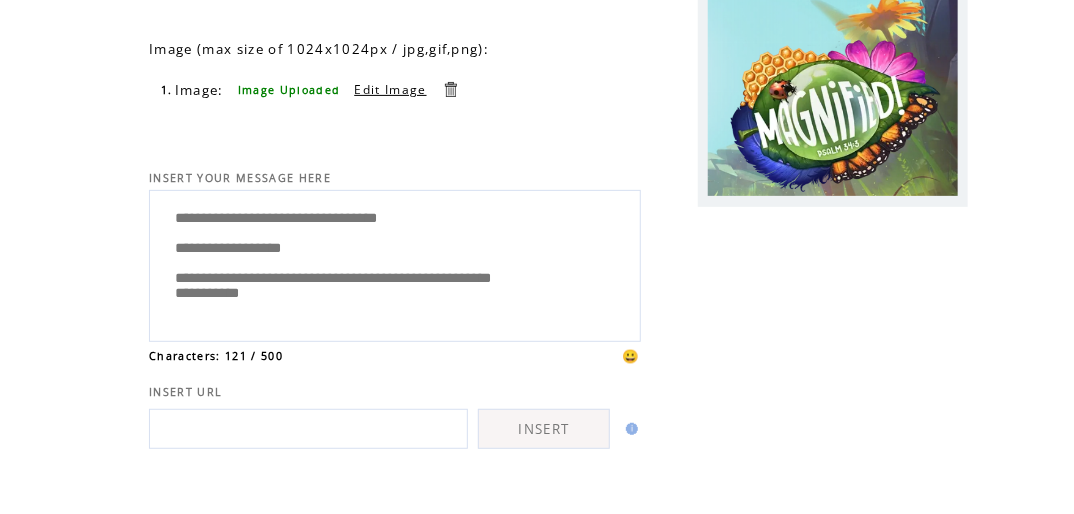 click on "**********" at bounding box center (395, 263) 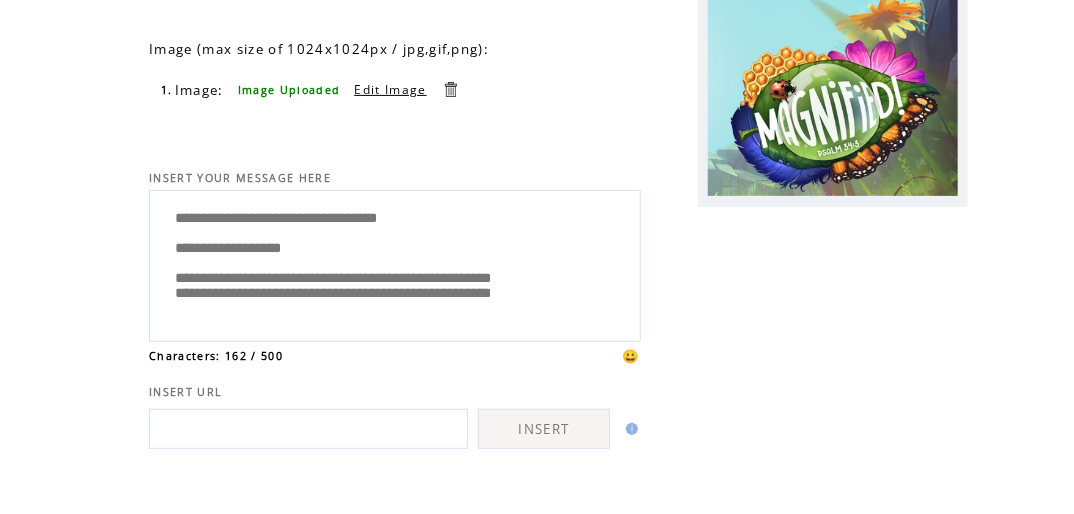 scroll, scrollTop: 5, scrollLeft: 0, axis: vertical 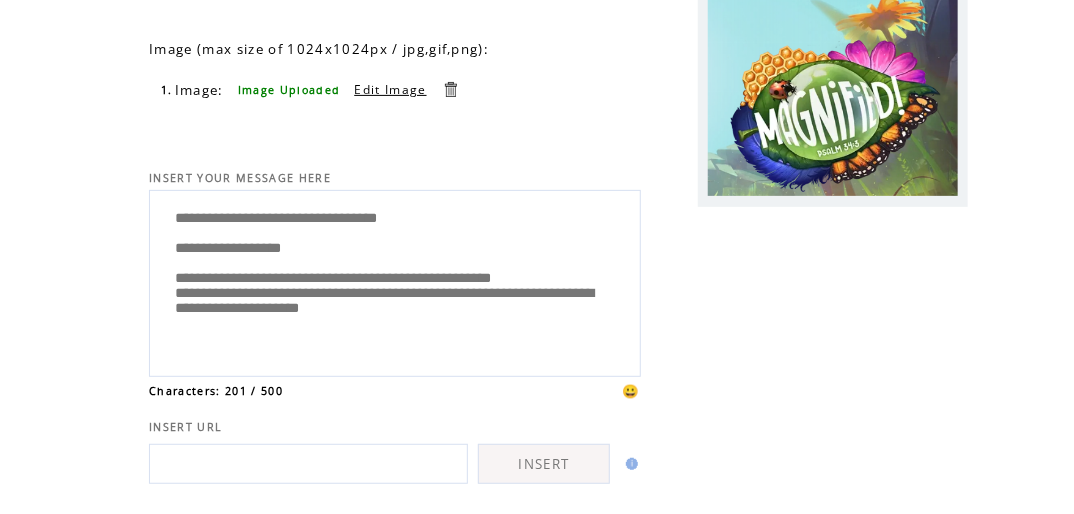 drag, startPoint x: 529, startPoint y: 336, endPoint x: 548, endPoint y: 362, distance: 32.202484 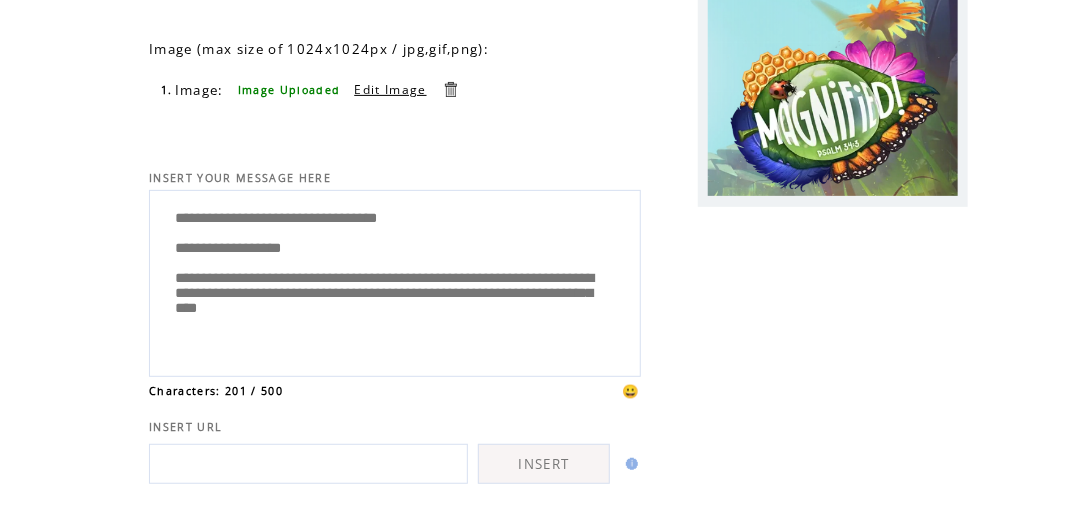 scroll, scrollTop: 0, scrollLeft: 0, axis: both 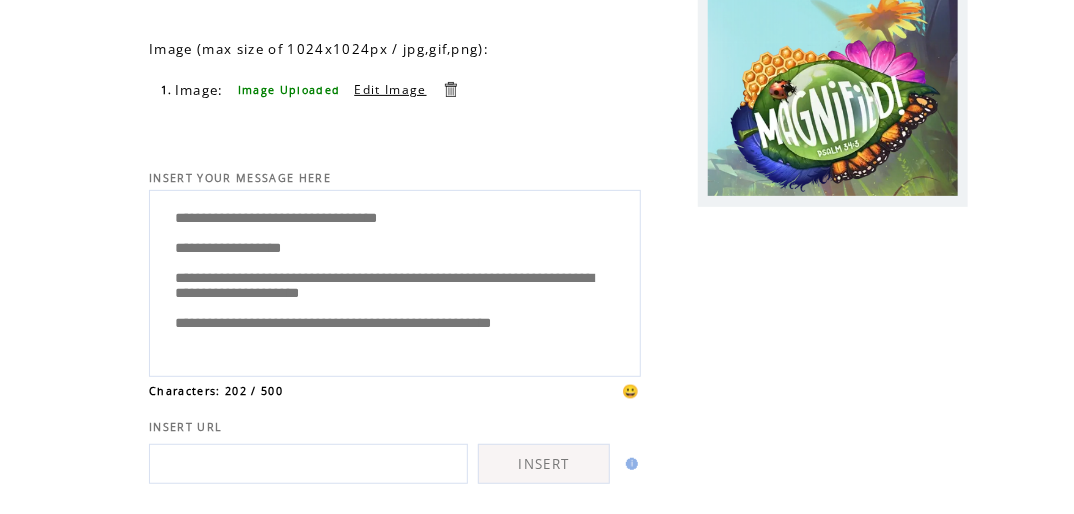 click on "**********" at bounding box center (395, 281) 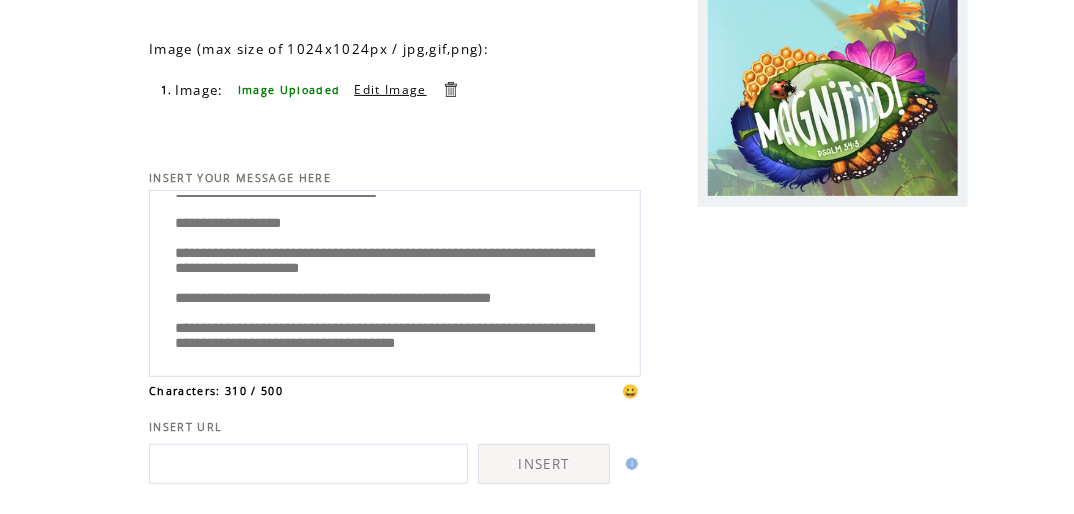 scroll, scrollTop: 105, scrollLeft: 0, axis: vertical 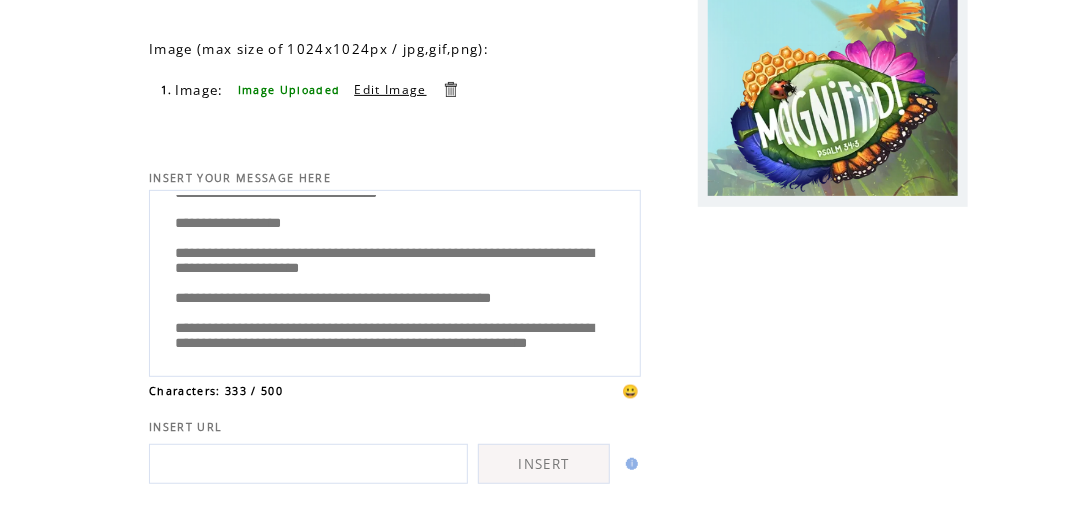 click on "**********" at bounding box center [395, 281] 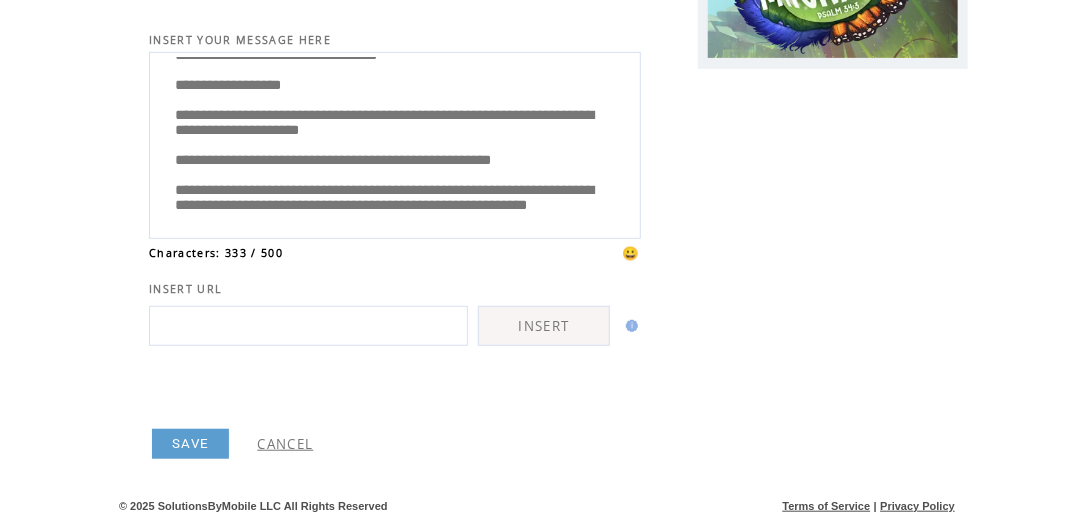 scroll, scrollTop: 336, scrollLeft: 0, axis: vertical 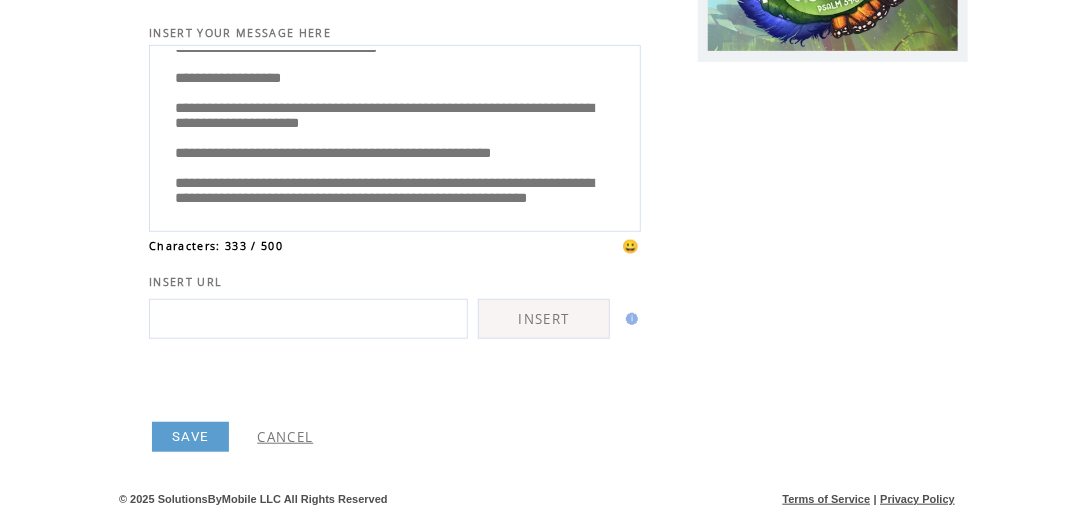 type on "**********" 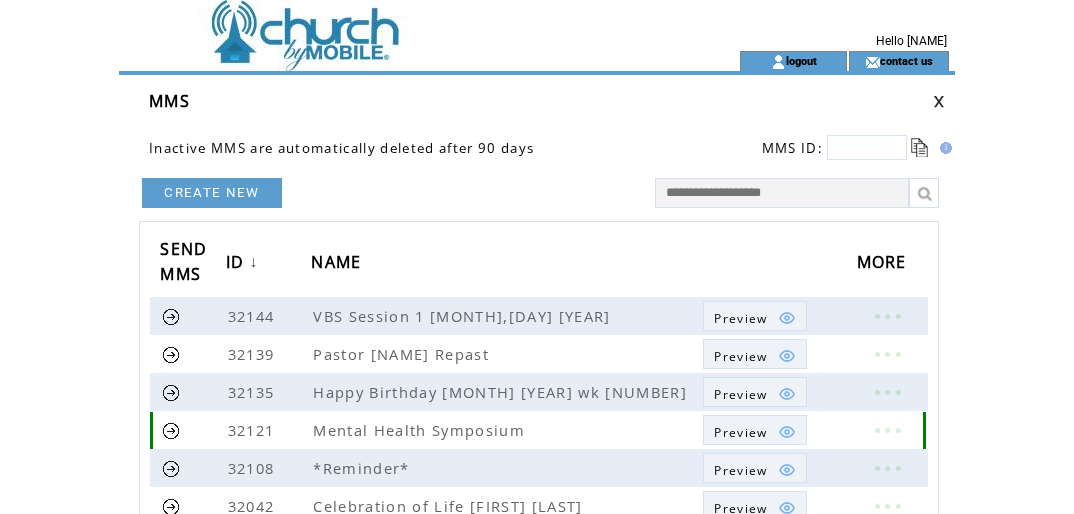 scroll, scrollTop: 0, scrollLeft: 0, axis: both 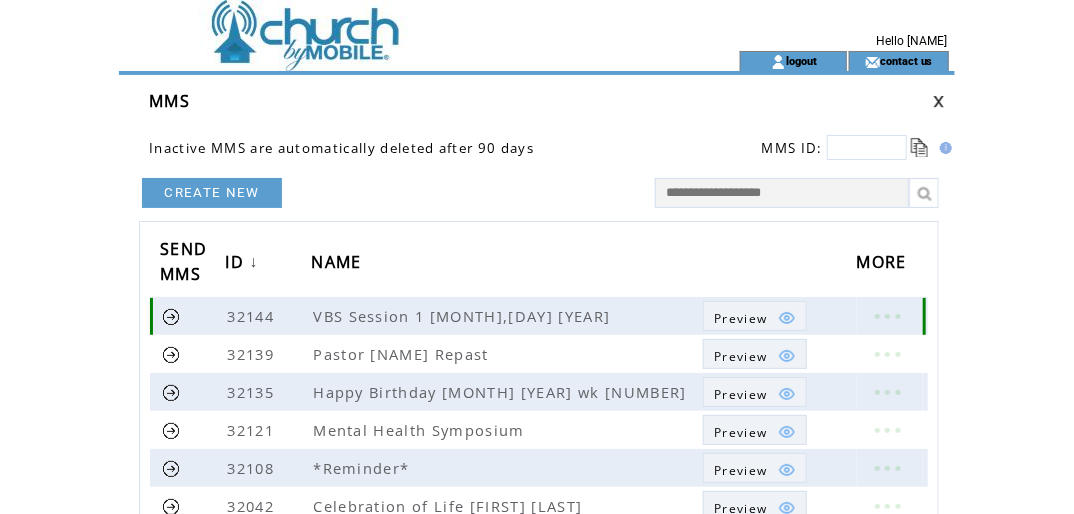 click at bounding box center (171, 316) 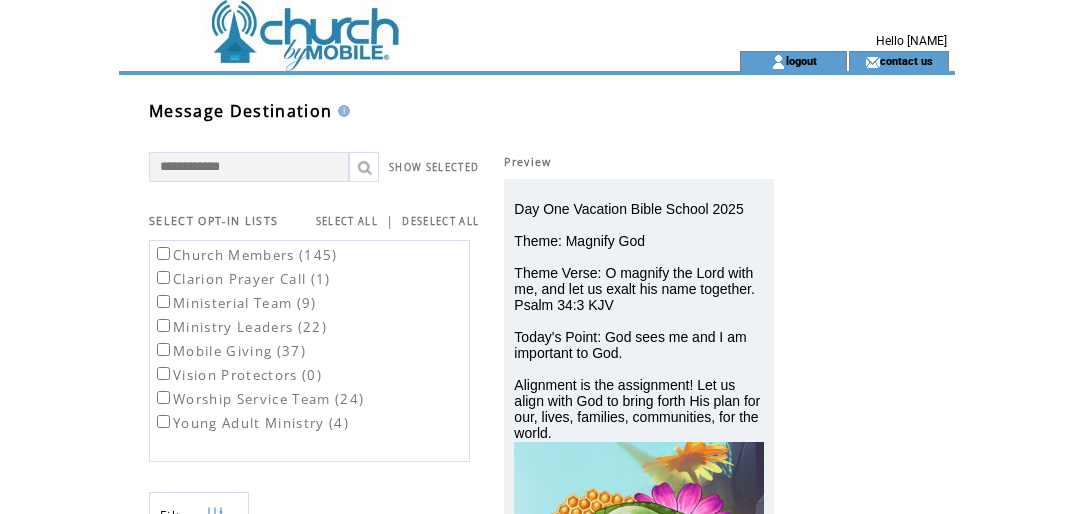 scroll, scrollTop: 0, scrollLeft: 0, axis: both 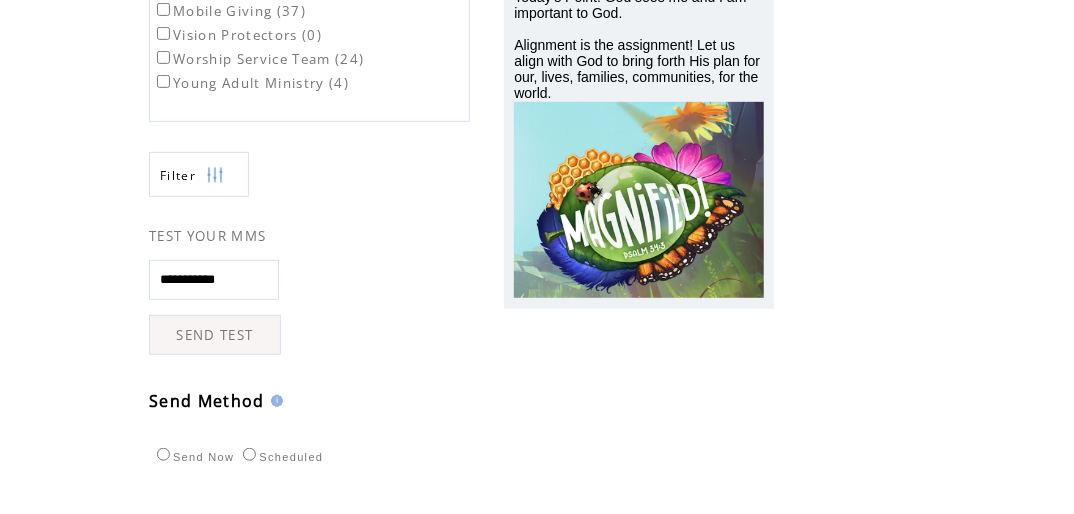 click on "SEND TEST" at bounding box center (215, 335) 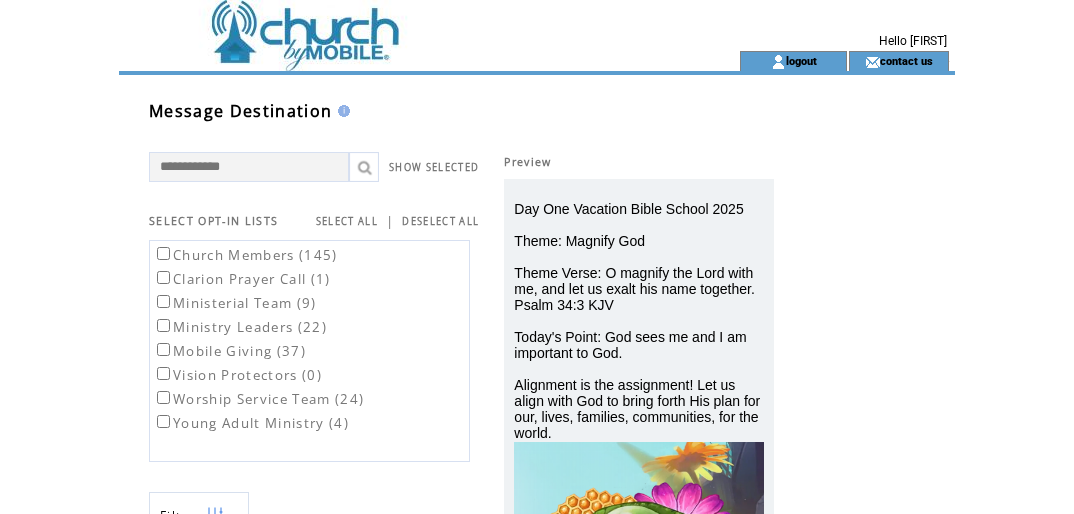 scroll, scrollTop: 0, scrollLeft: 0, axis: both 